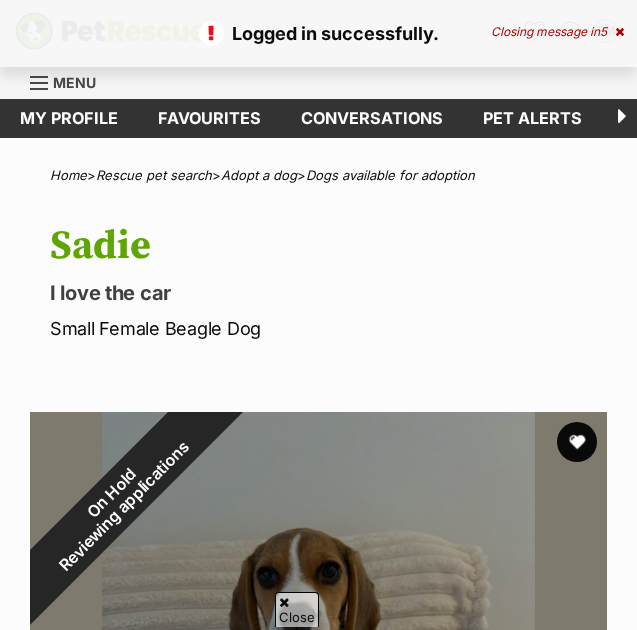 scroll, scrollTop: 208, scrollLeft: 0, axis: vertical 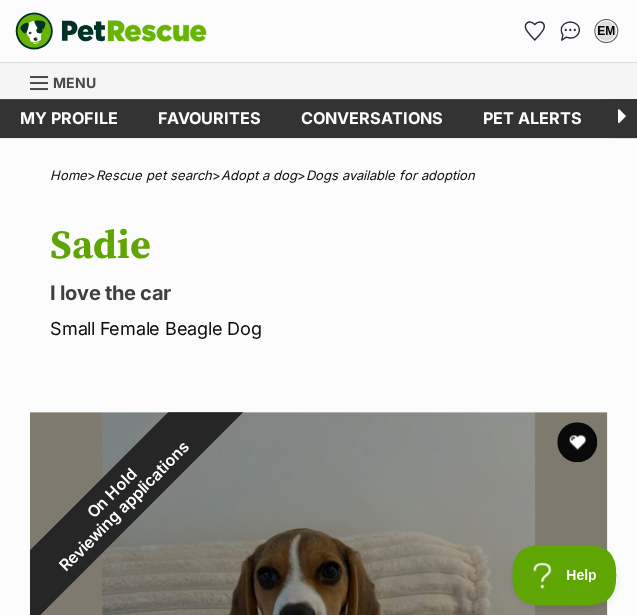 click on "Menu" at bounding box center [74, 82] 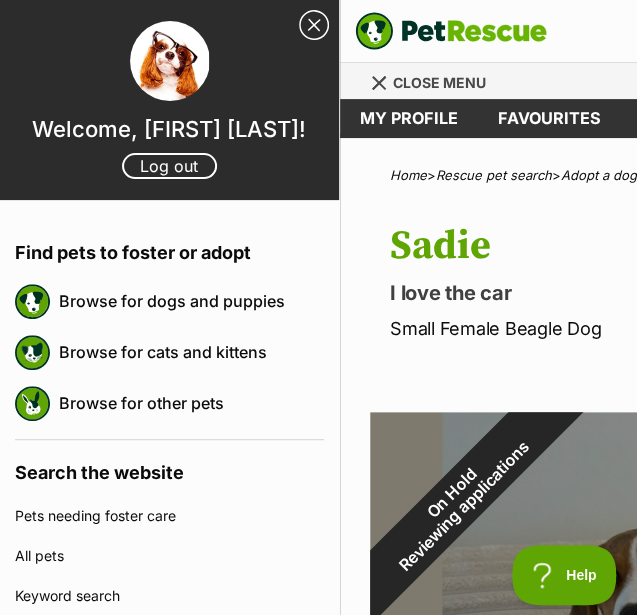 click on "Sadie" at bounding box center (668, 246) 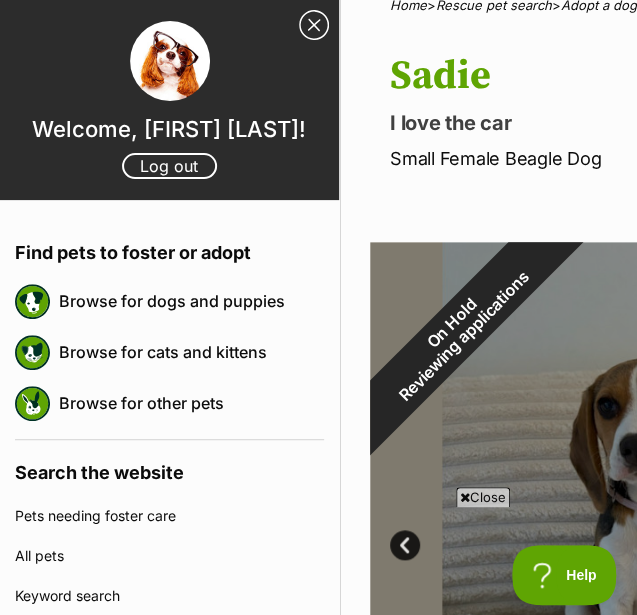 scroll, scrollTop: 172, scrollLeft: 0, axis: vertical 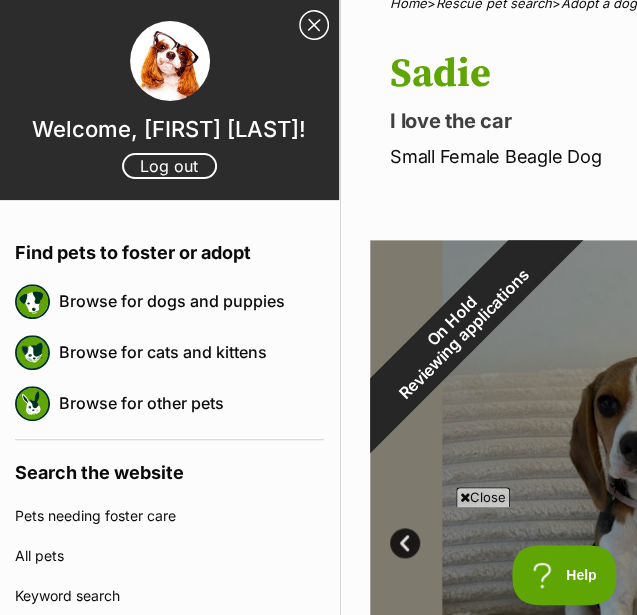 click on "Close Sidebar" at bounding box center [314, 25] 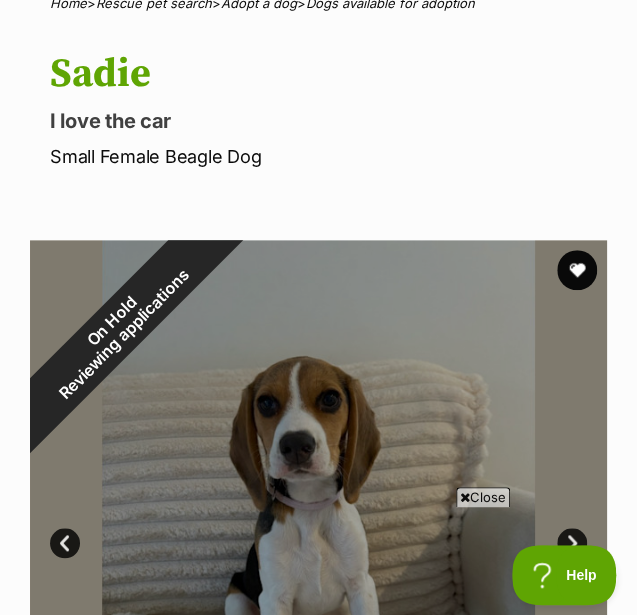 scroll, scrollTop: 592, scrollLeft: 0, axis: vertical 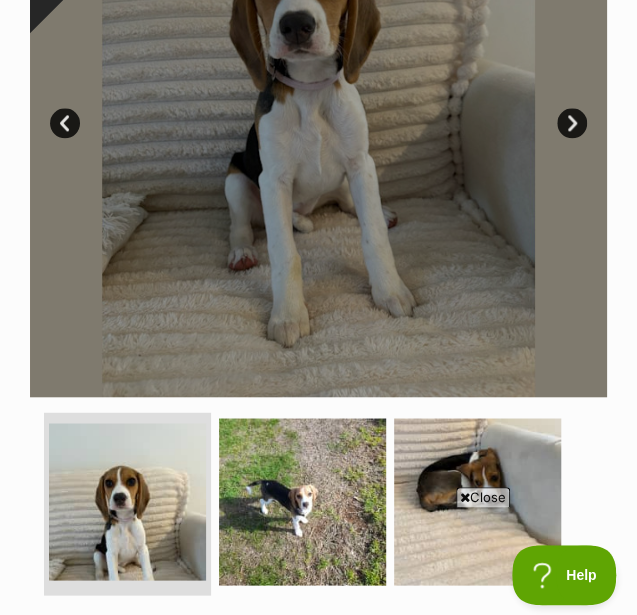 click on "Find available pets like this!" at bounding box center (319, 854) 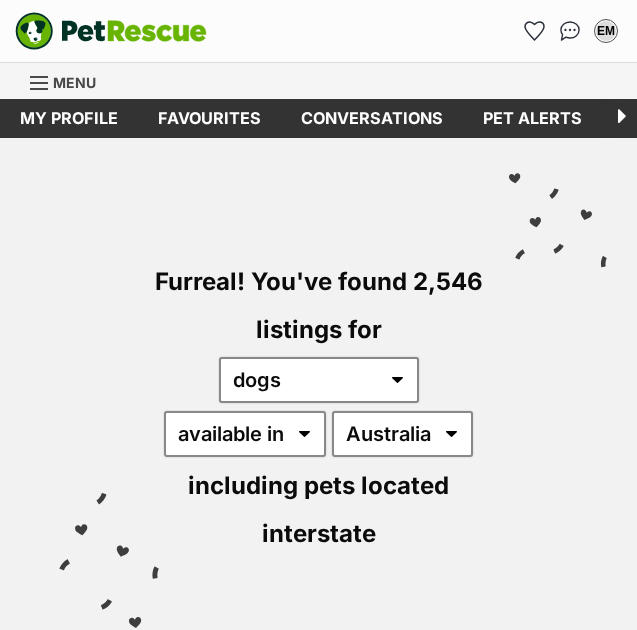 scroll, scrollTop: 0, scrollLeft: 0, axis: both 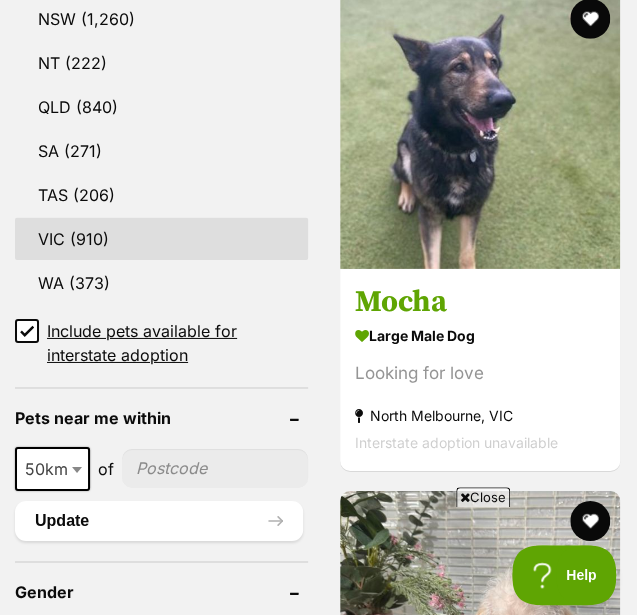 click on "VIC (910)" at bounding box center [161, 239] 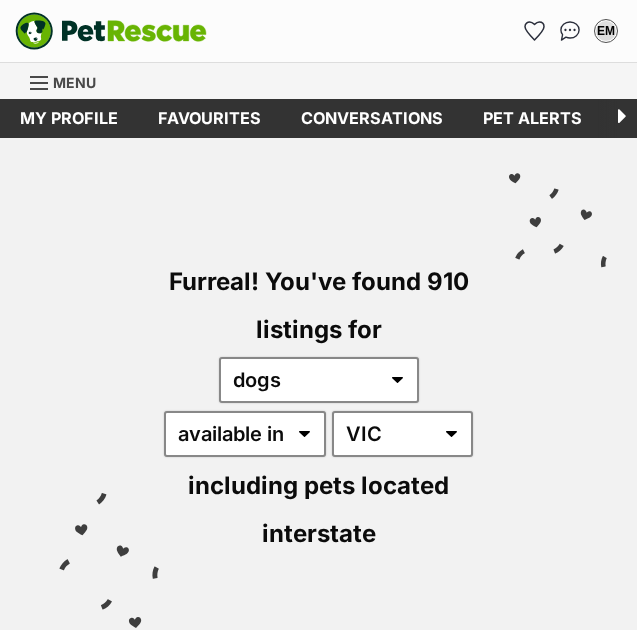 scroll, scrollTop: 0, scrollLeft: 0, axis: both 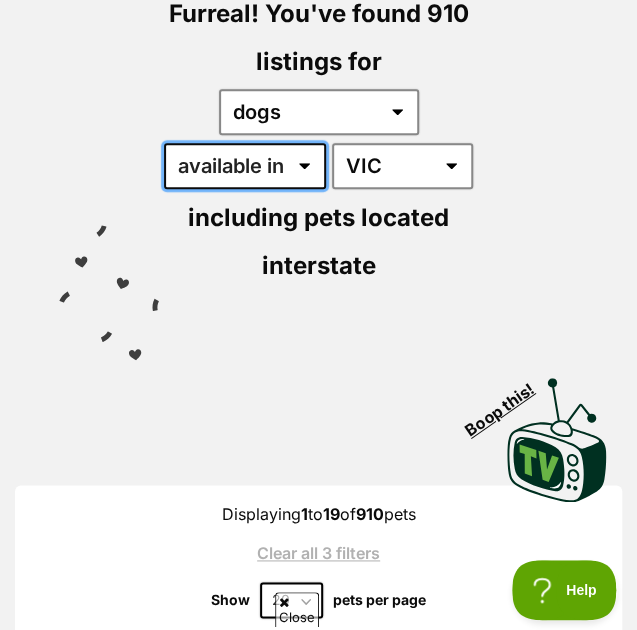 click on "available in
located in" at bounding box center [245, 166] 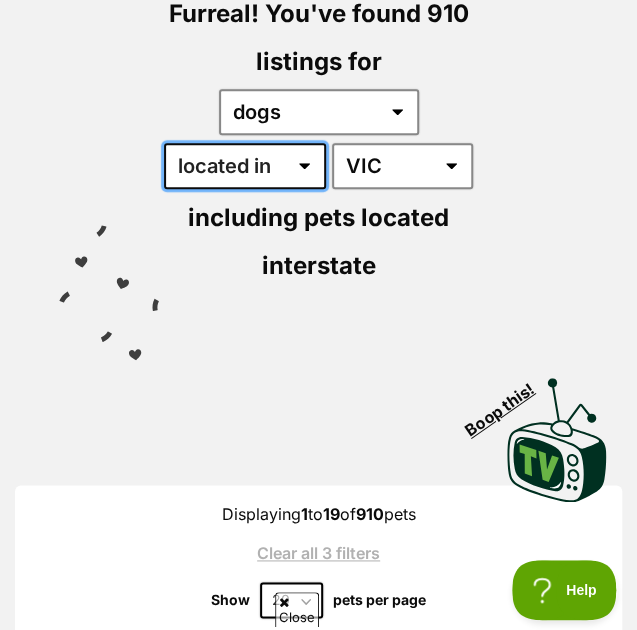 click on "available in
located in" at bounding box center [245, 166] 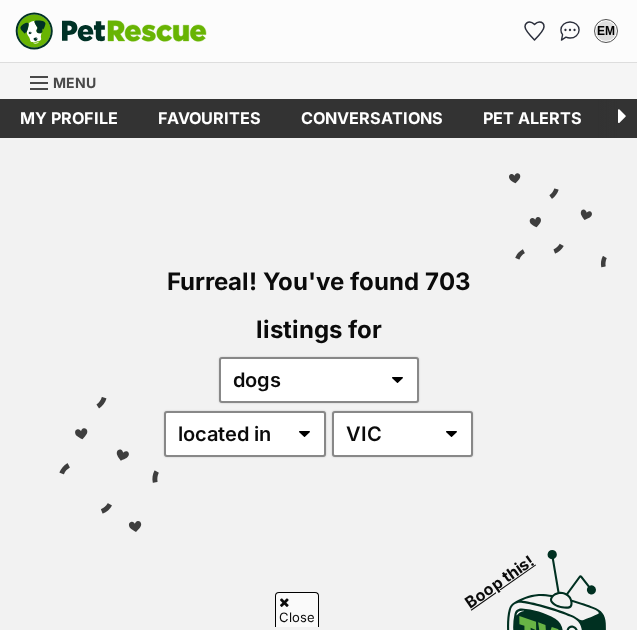 scroll, scrollTop: 561, scrollLeft: 0, axis: vertical 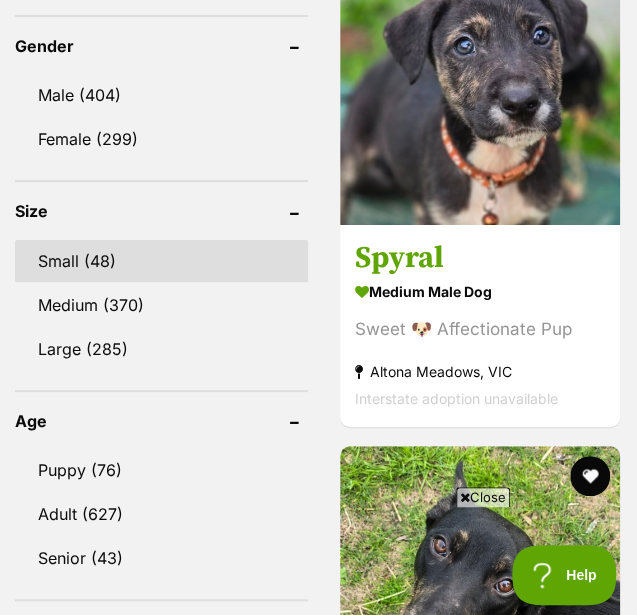 click on "Small (48)" at bounding box center [161, 261] 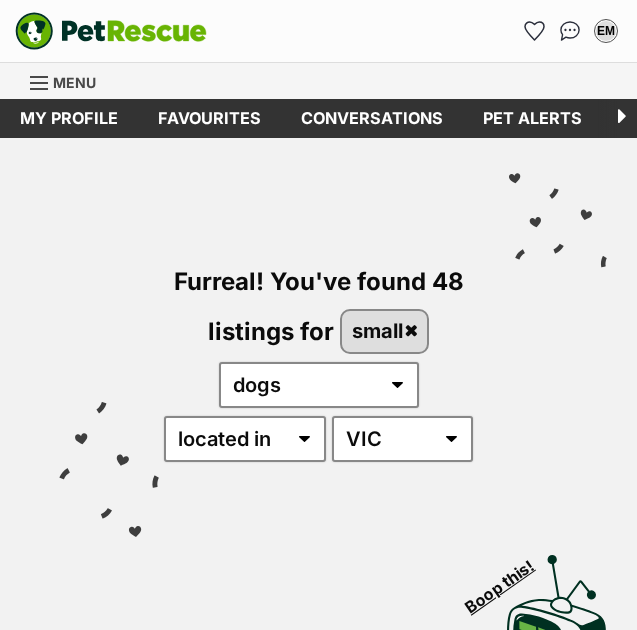 scroll, scrollTop: 0, scrollLeft: 0, axis: both 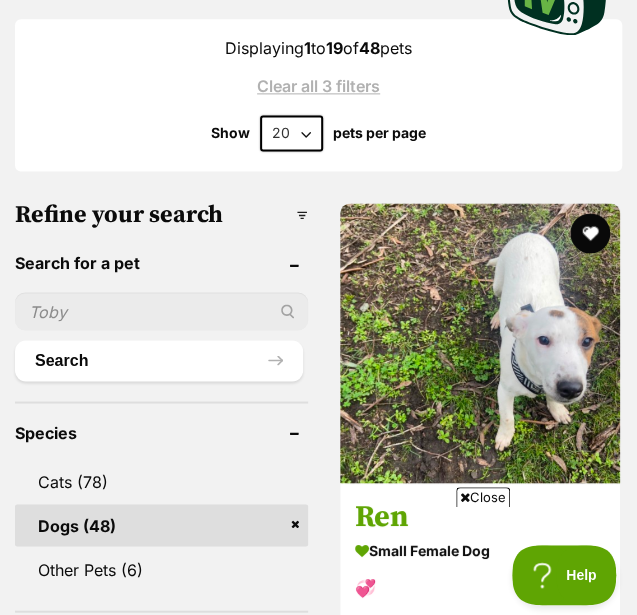 click on "Refine your search" at bounding box center [161, 215] 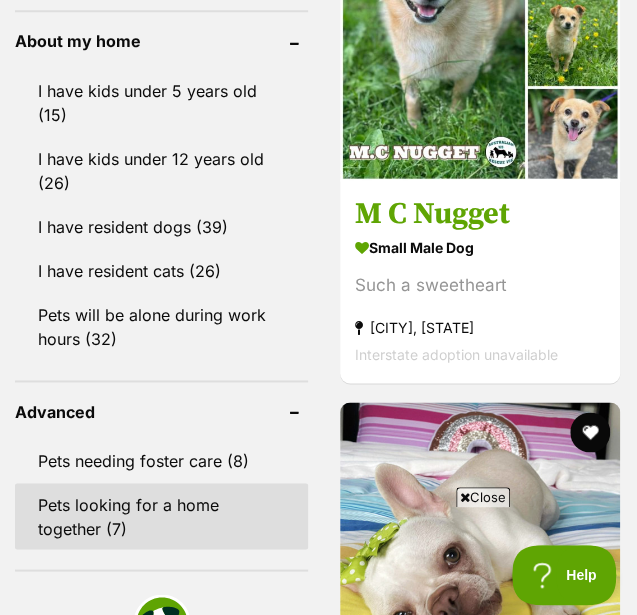 scroll, scrollTop: 2451, scrollLeft: 0, axis: vertical 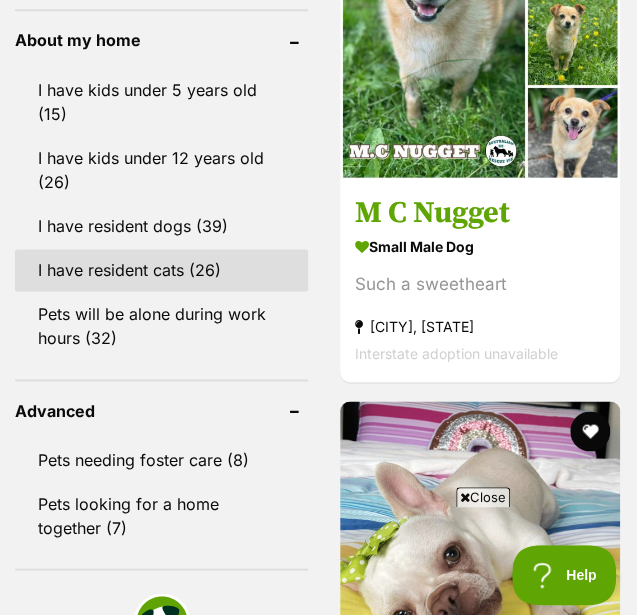 click on "I have resident cats (26)" at bounding box center [161, 270] 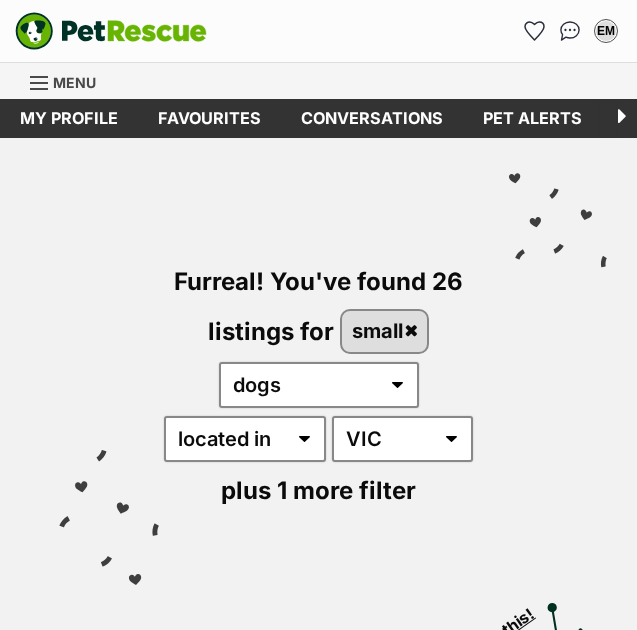 scroll, scrollTop: 0, scrollLeft: 0, axis: both 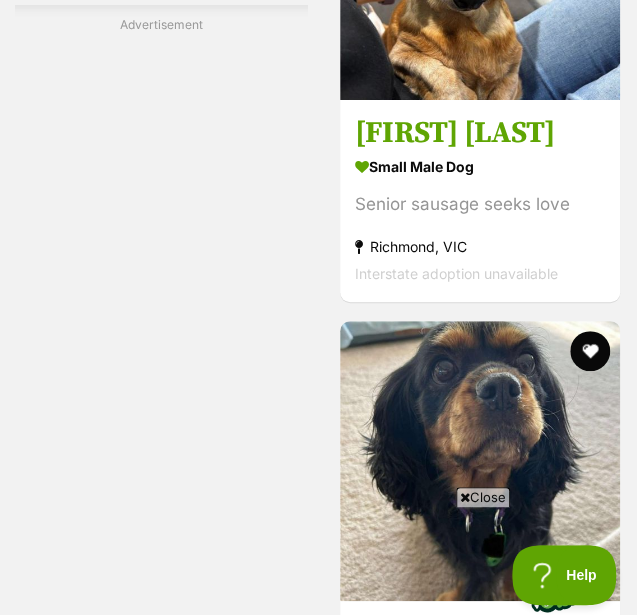 click on "Close" at bounding box center [483, 497] 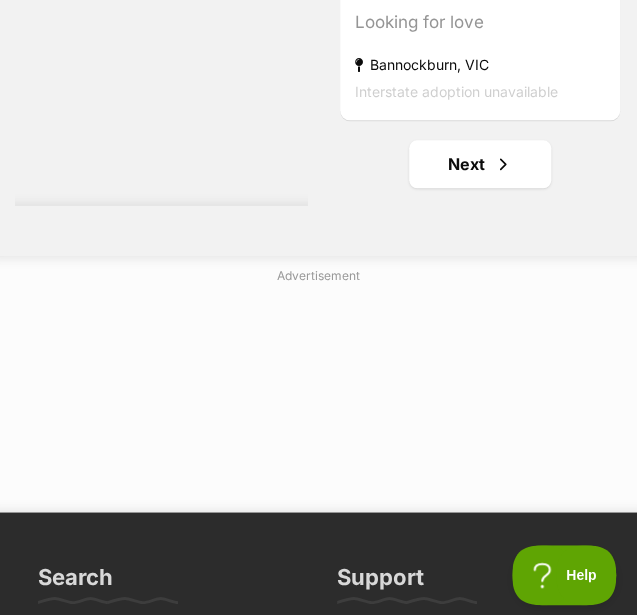 scroll, scrollTop: 11988, scrollLeft: 0, axis: vertical 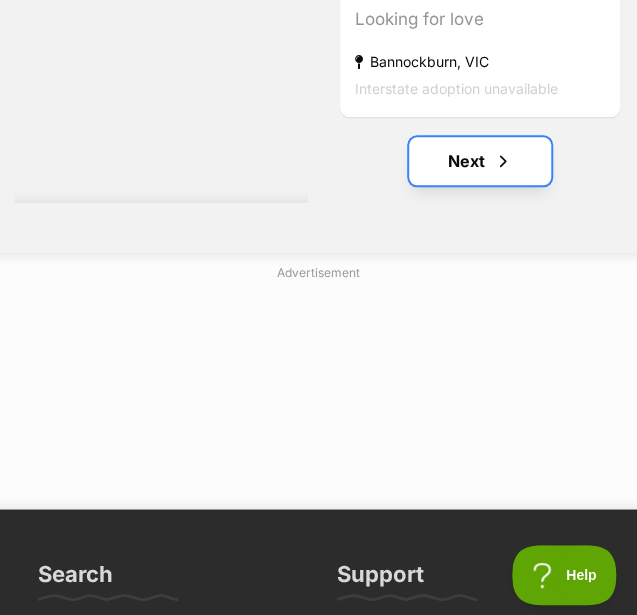 click at bounding box center [503, 161] 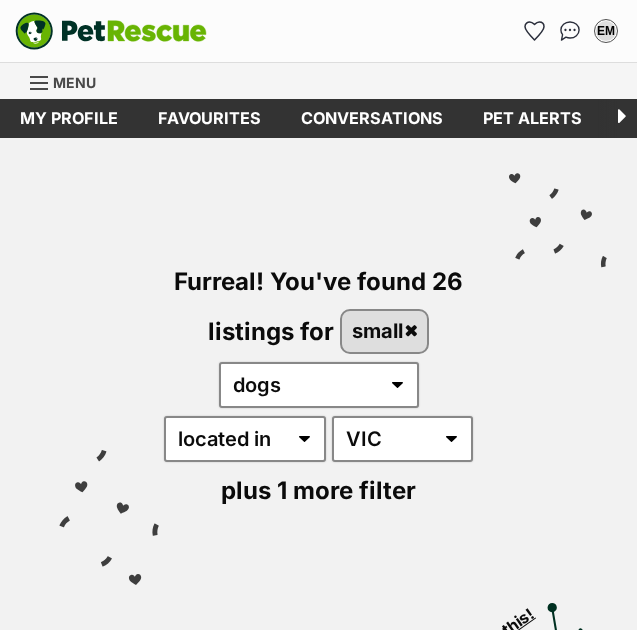 scroll, scrollTop: 0, scrollLeft: 0, axis: both 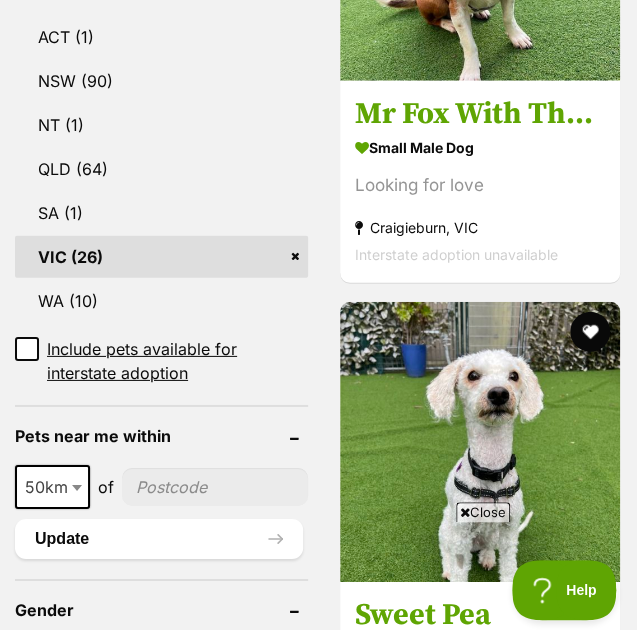 click on "Close" at bounding box center [483, 512] 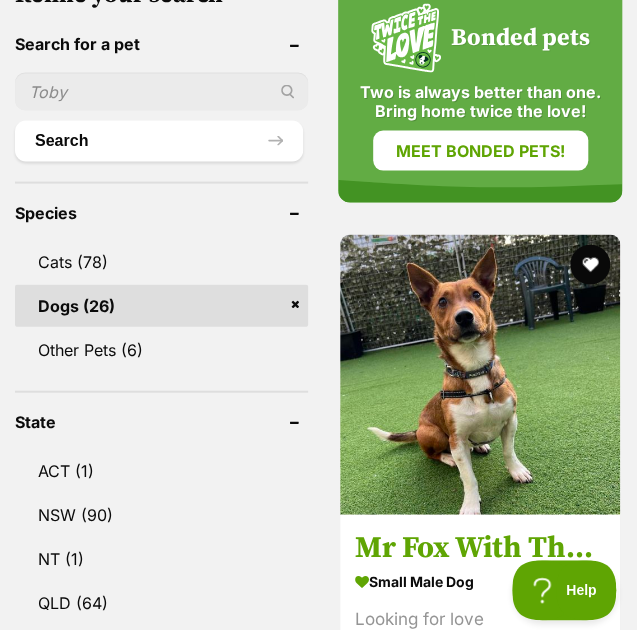 scroll, scrollTop: 911, scrollLeft: 0, axis: vertical 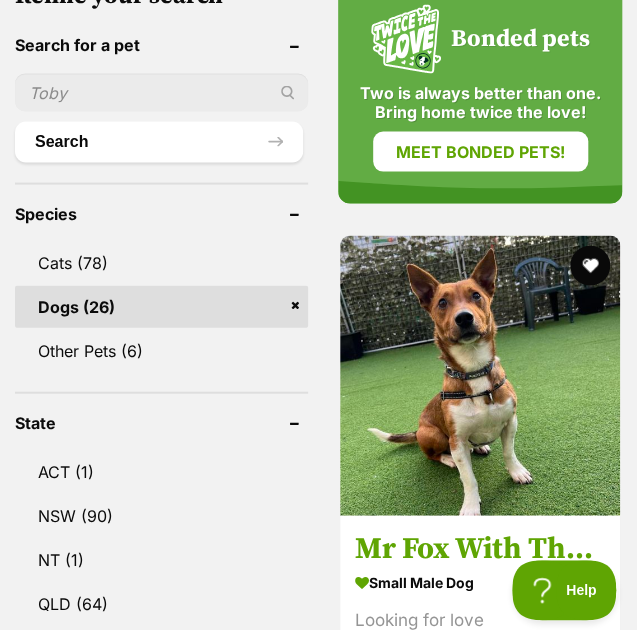 click at bounding box center (161, 92) 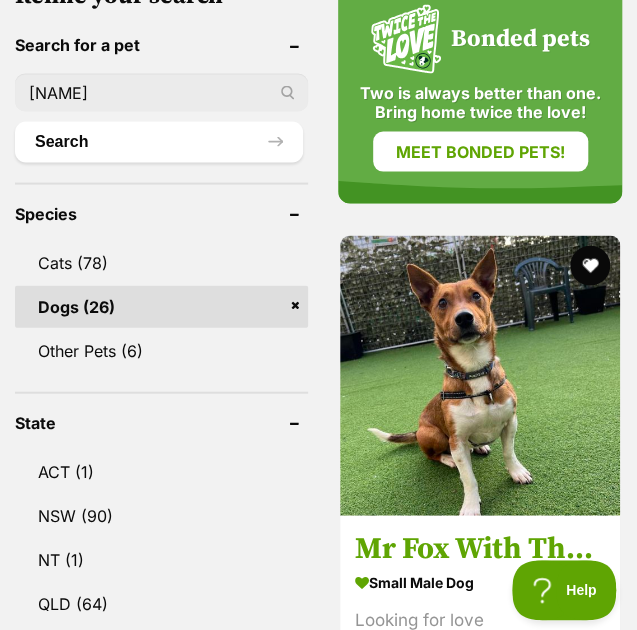 type on "[NAME]" 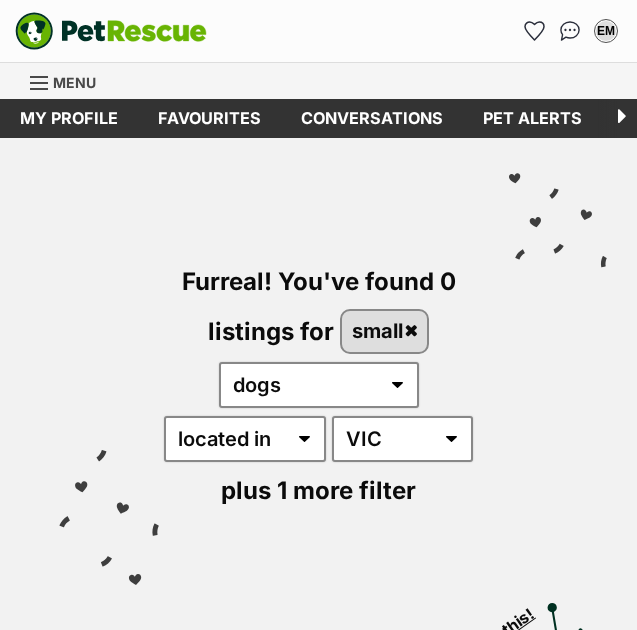 scroll, scrollTop: 0, scrollLeft: 0, axis: both 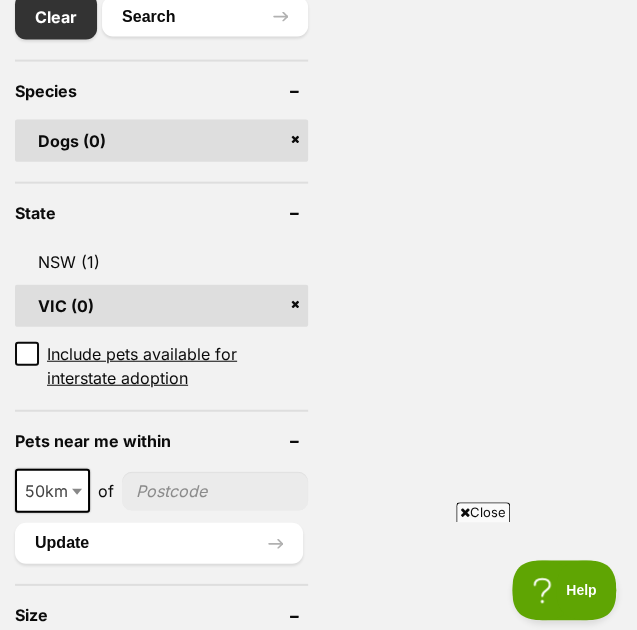 click on "Dogs (0)" at bounding box center (161, 141) 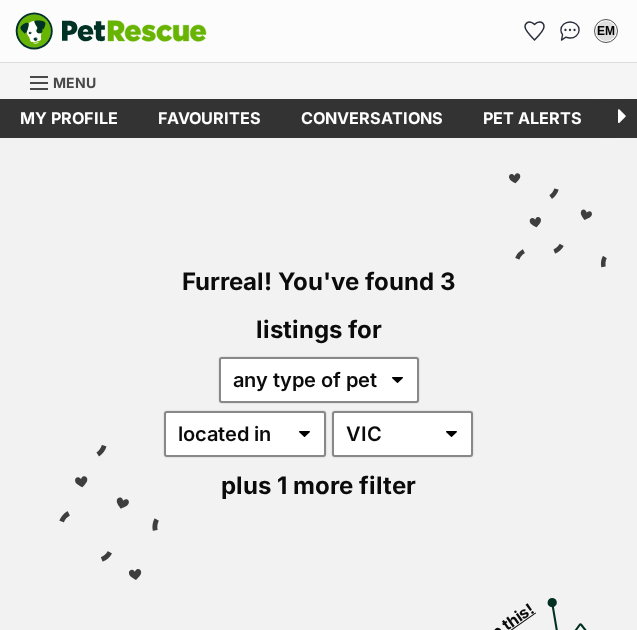 scroll, scrollTop: 0, scrollLeft: 0, axis: both 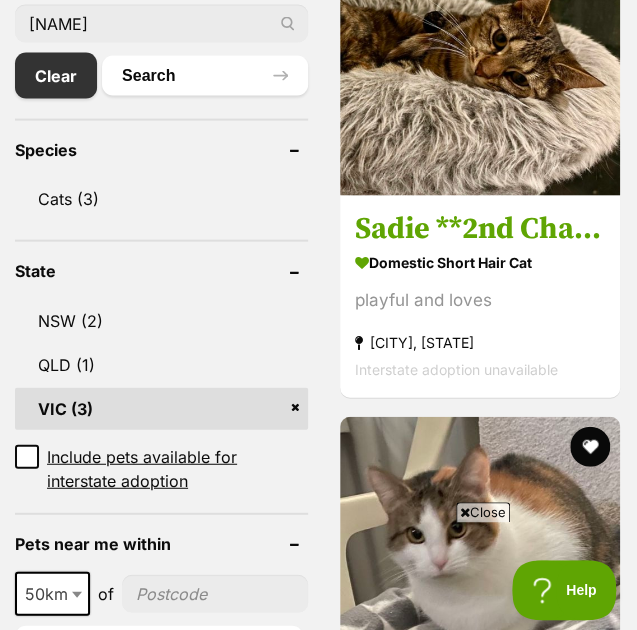 click on "VIC (3)" at bounding box center (161, 409) 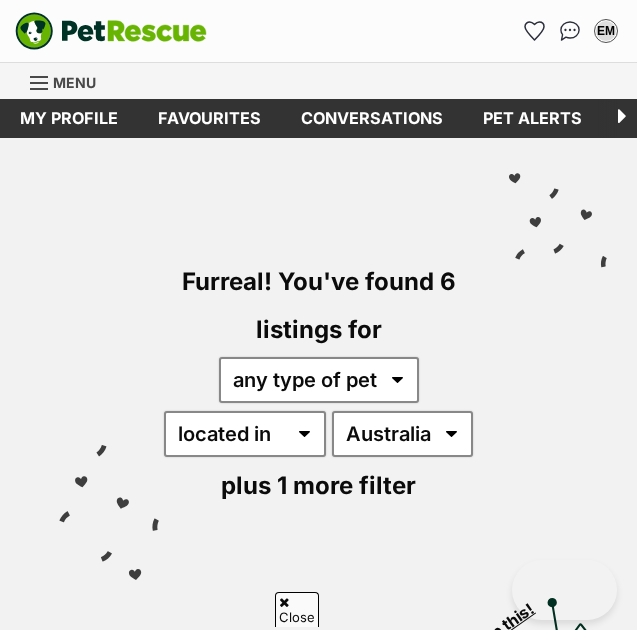 scroll, scrollTop: 1016, scrollLeft: 0, axis: vertical 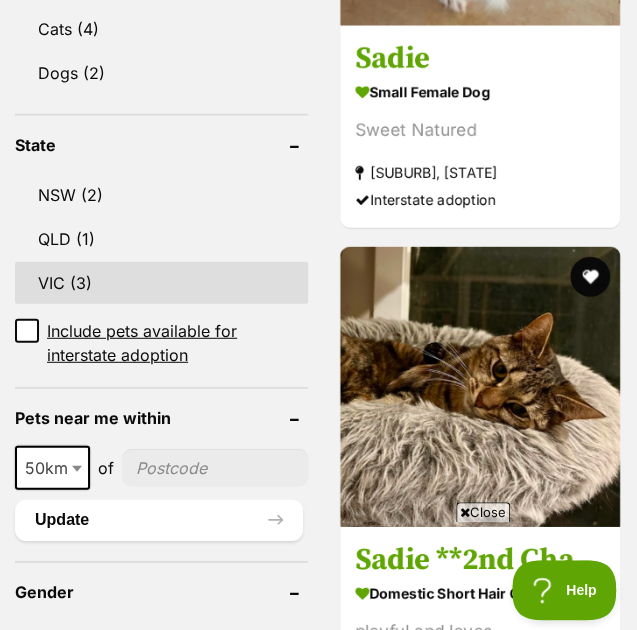 click on "VIC (3)" at bounding box center [161, 283] 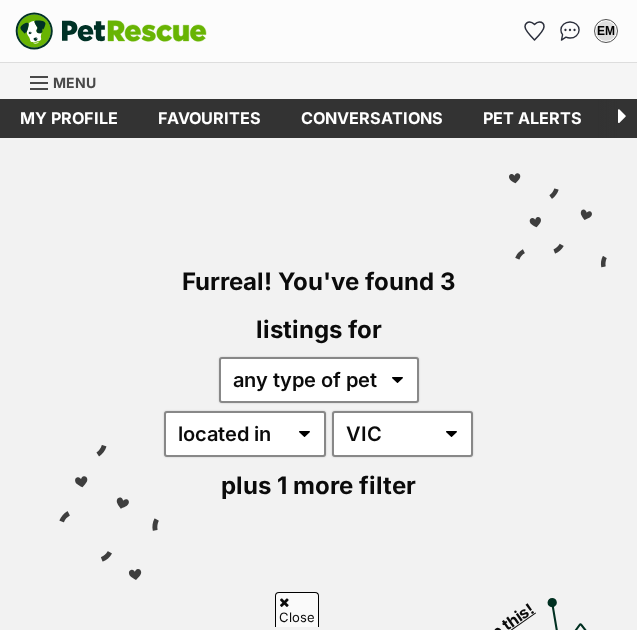 scroll, scrollTop: 502, scrollLeft: 0, axis: vertical 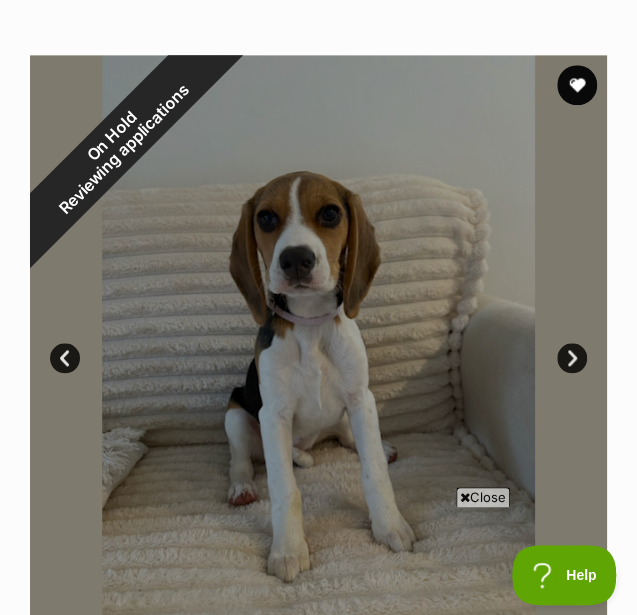 click at bounding box center [302, 735] 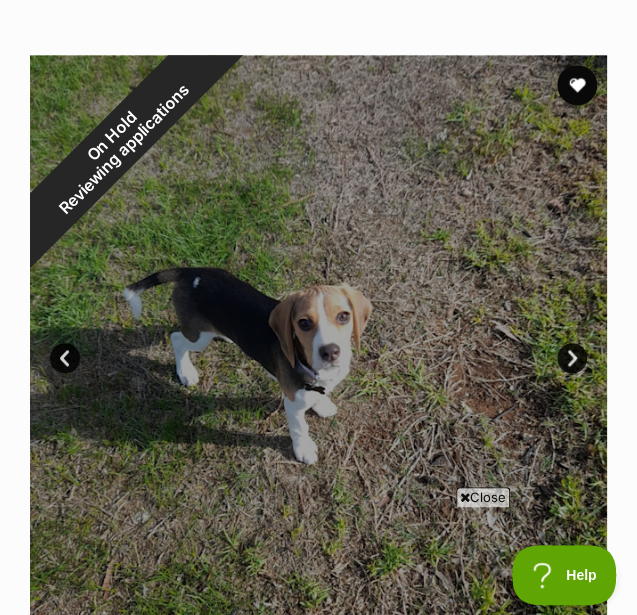 click at bounding box center (477, 735) 